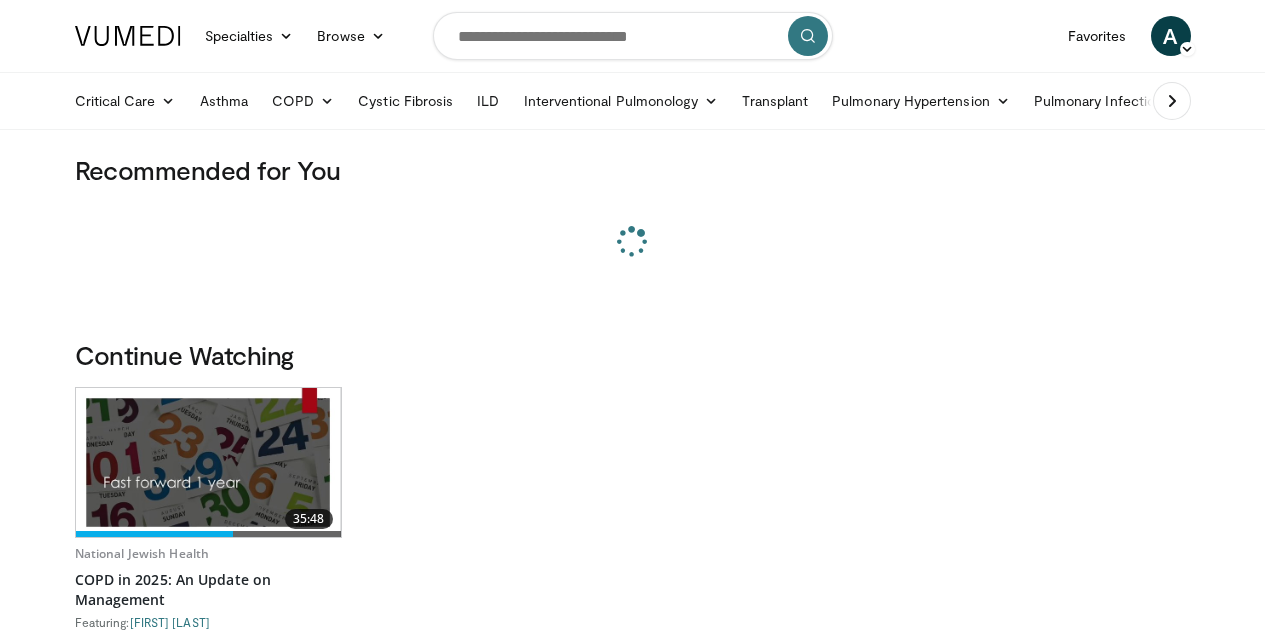 scroll, scrollTop: 0, scrollLeft: 0, axis: both 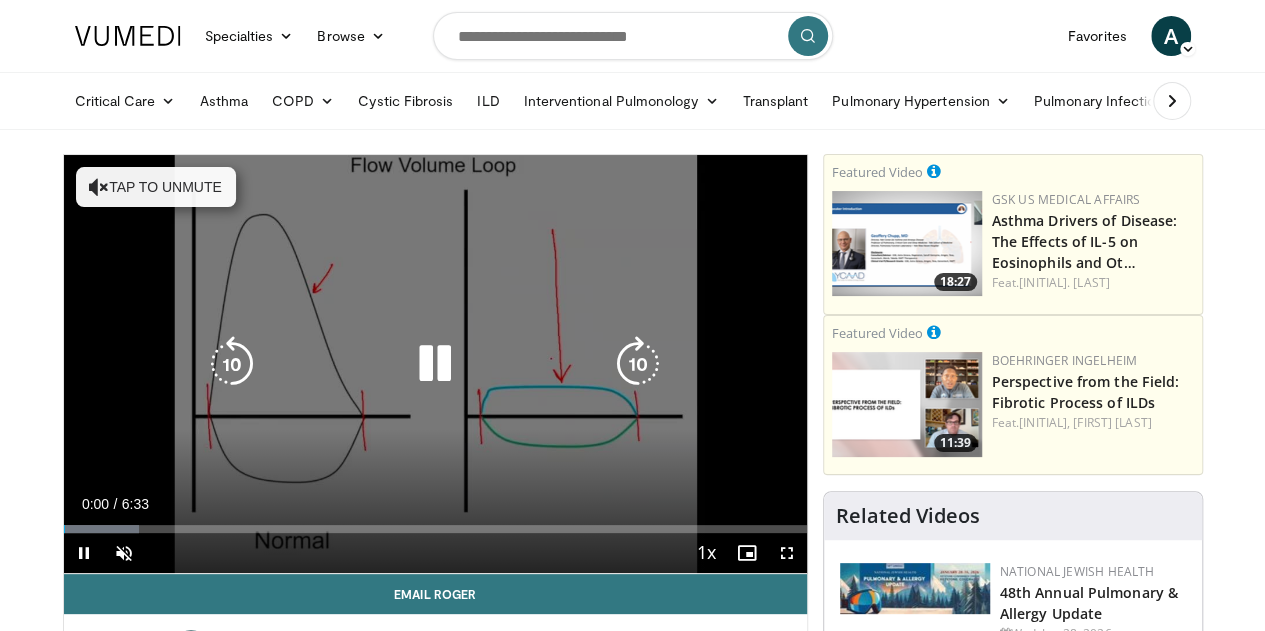 click on "Tap to unmute" at bounding box center [156, 187] 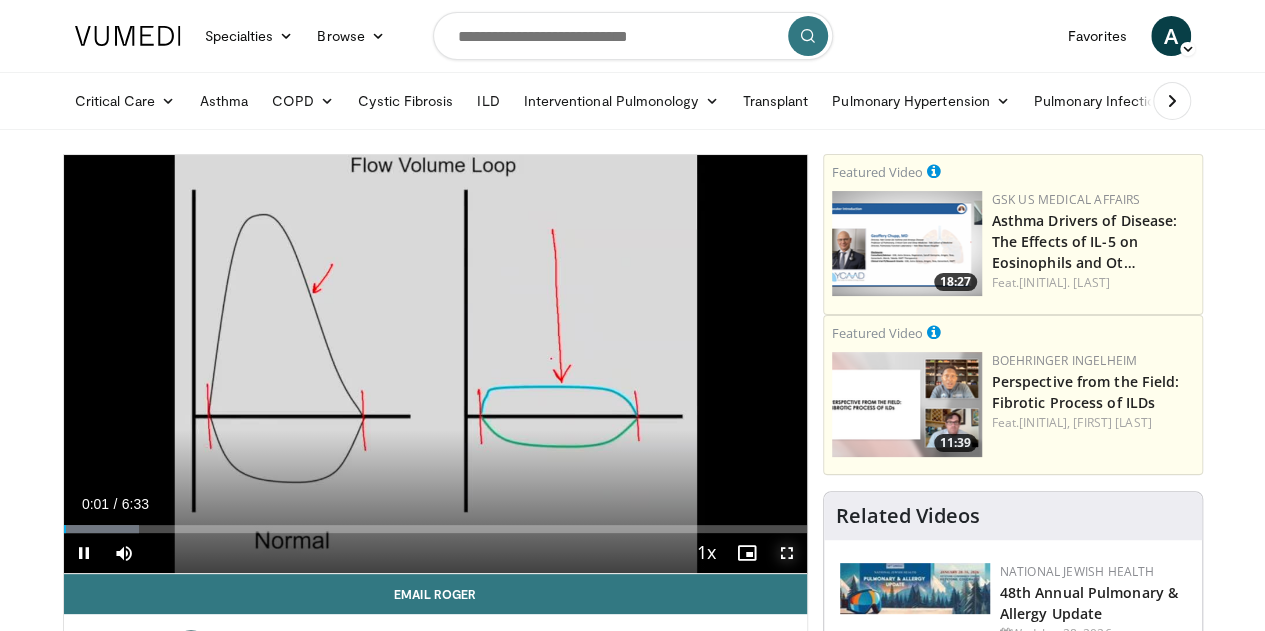 click at bounding box center [787, 553] 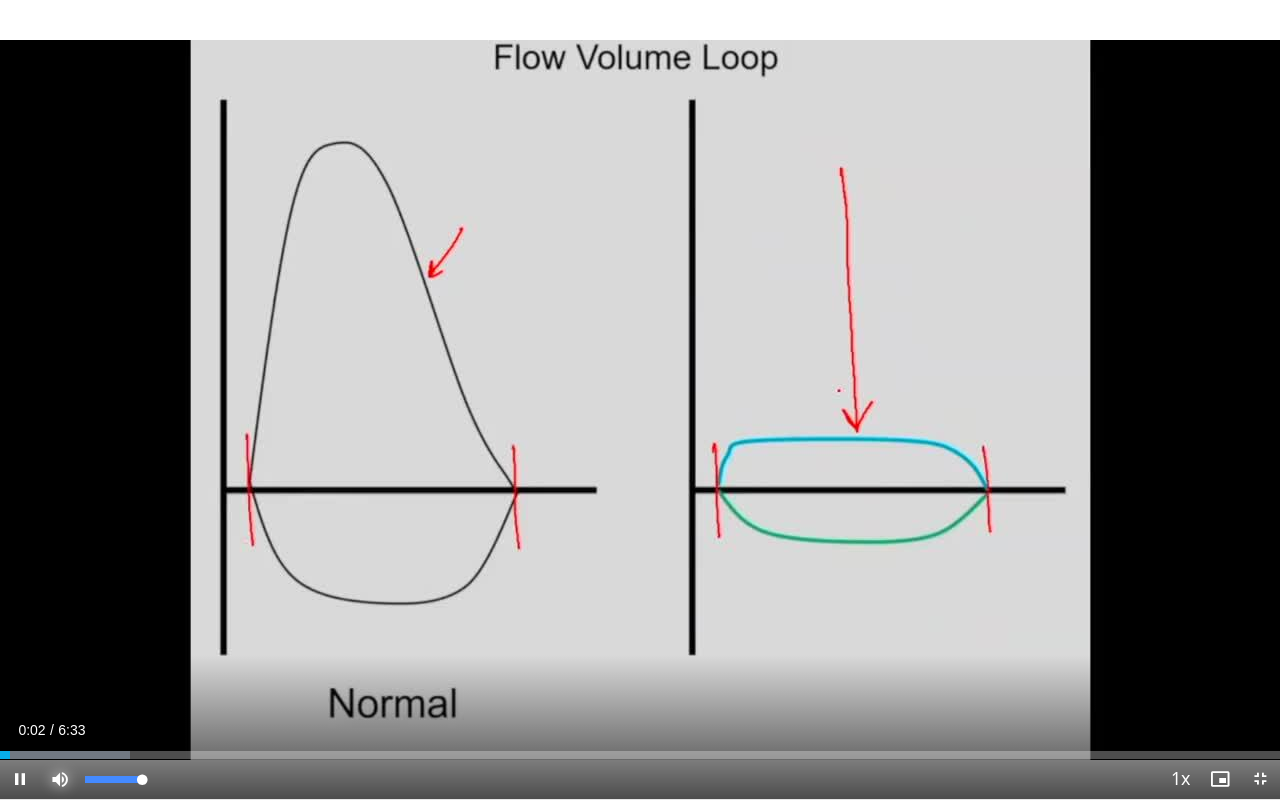 click at bounding box center [60, 779] 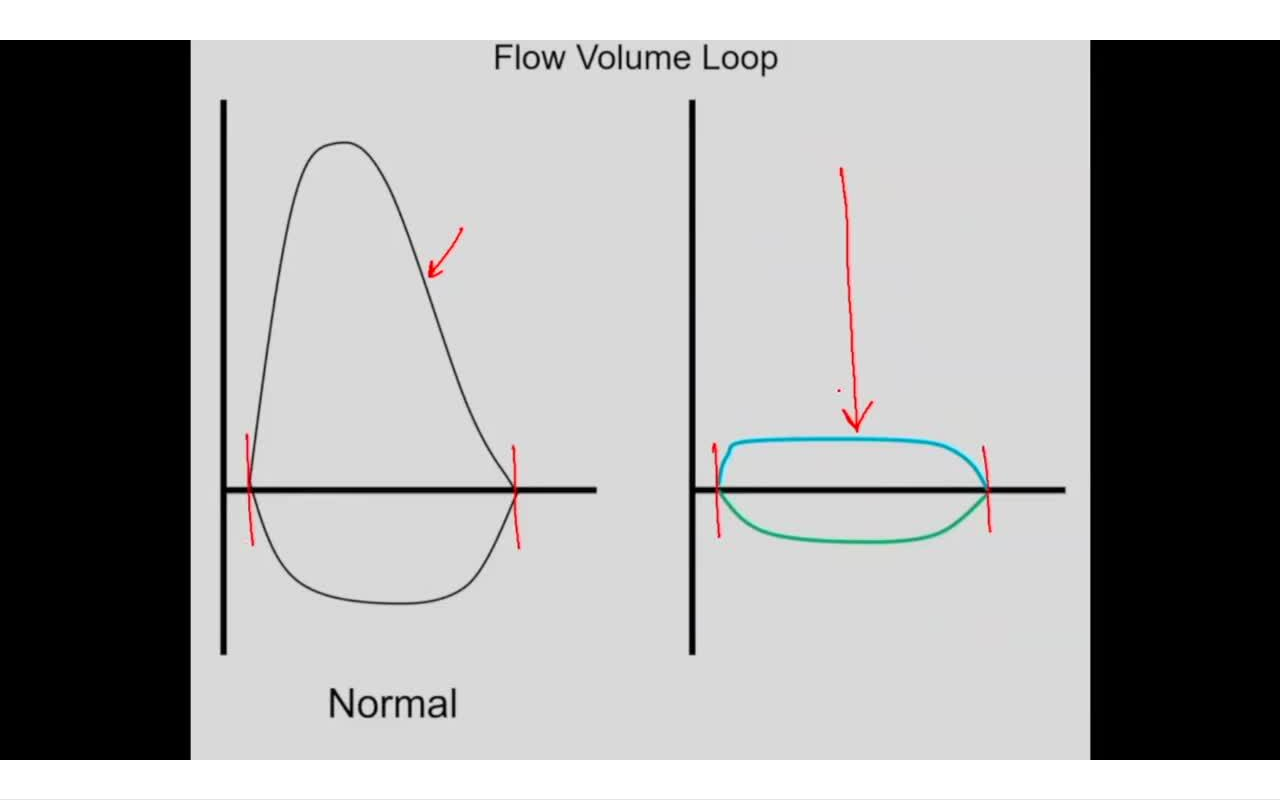 click on "10 seconds
Tap to unmute" at bounding box center (640, 399) 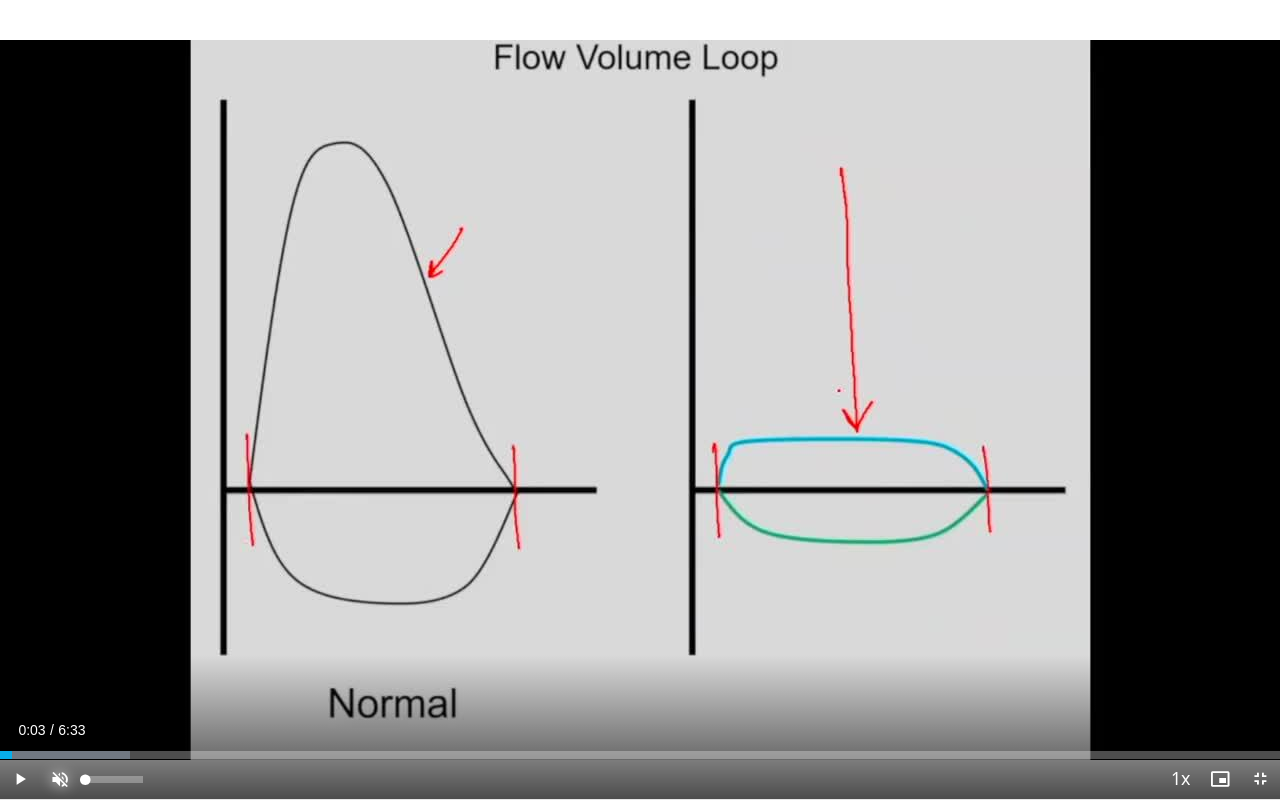 click at bounding box center [60, 779] 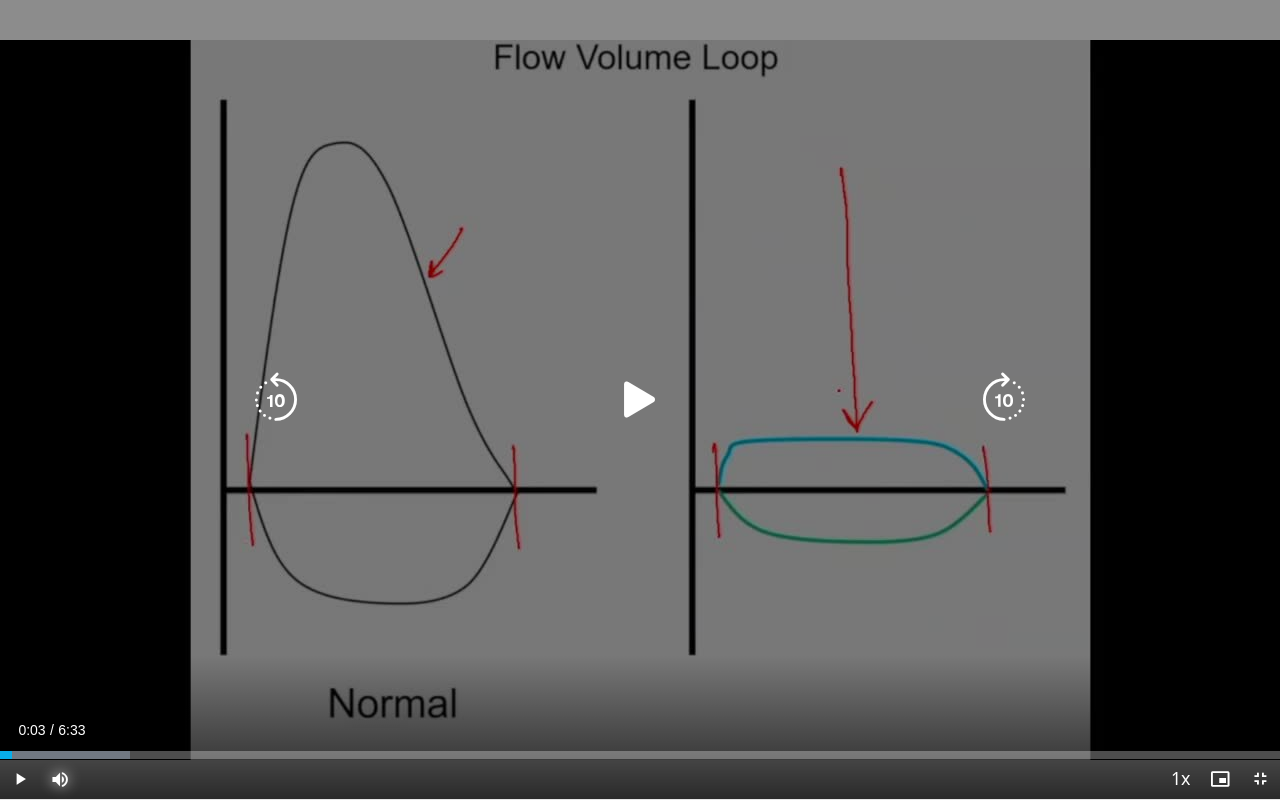 type 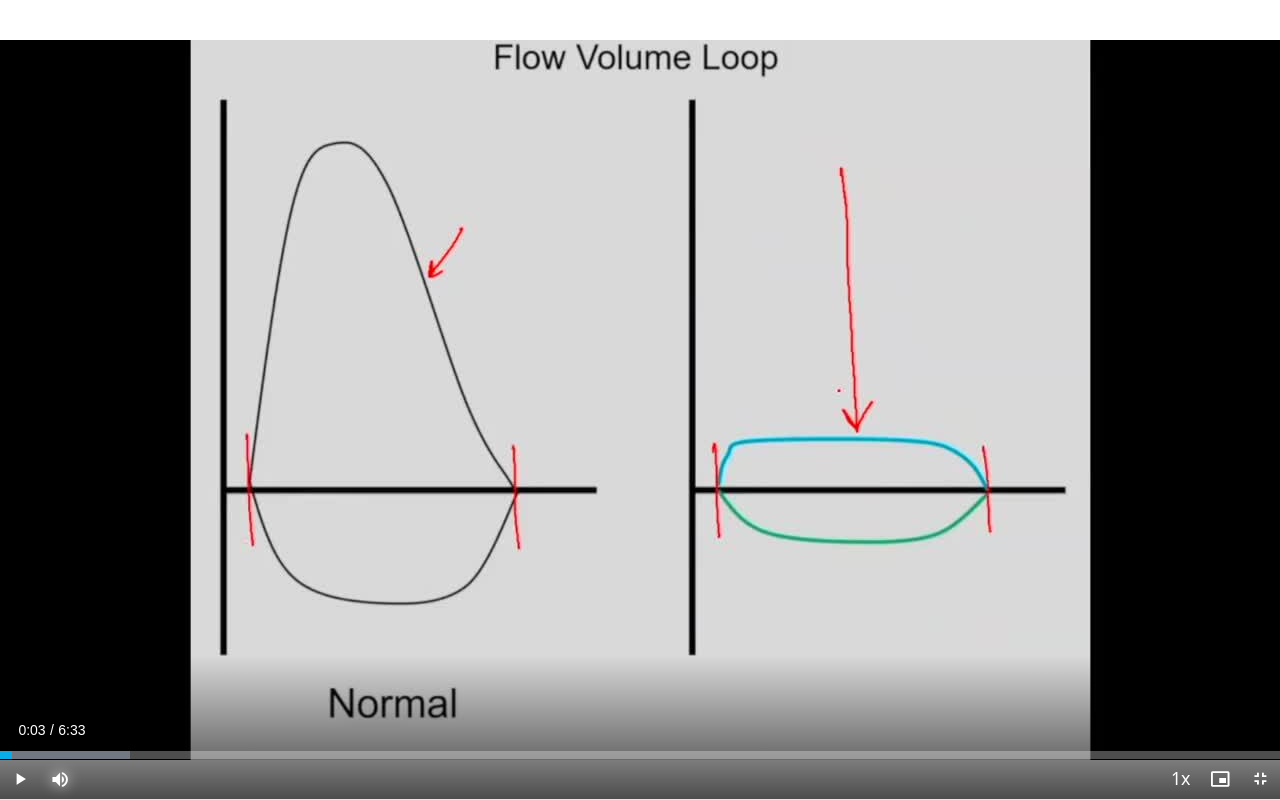 click on "Mute" at bounding box center [60, 779] 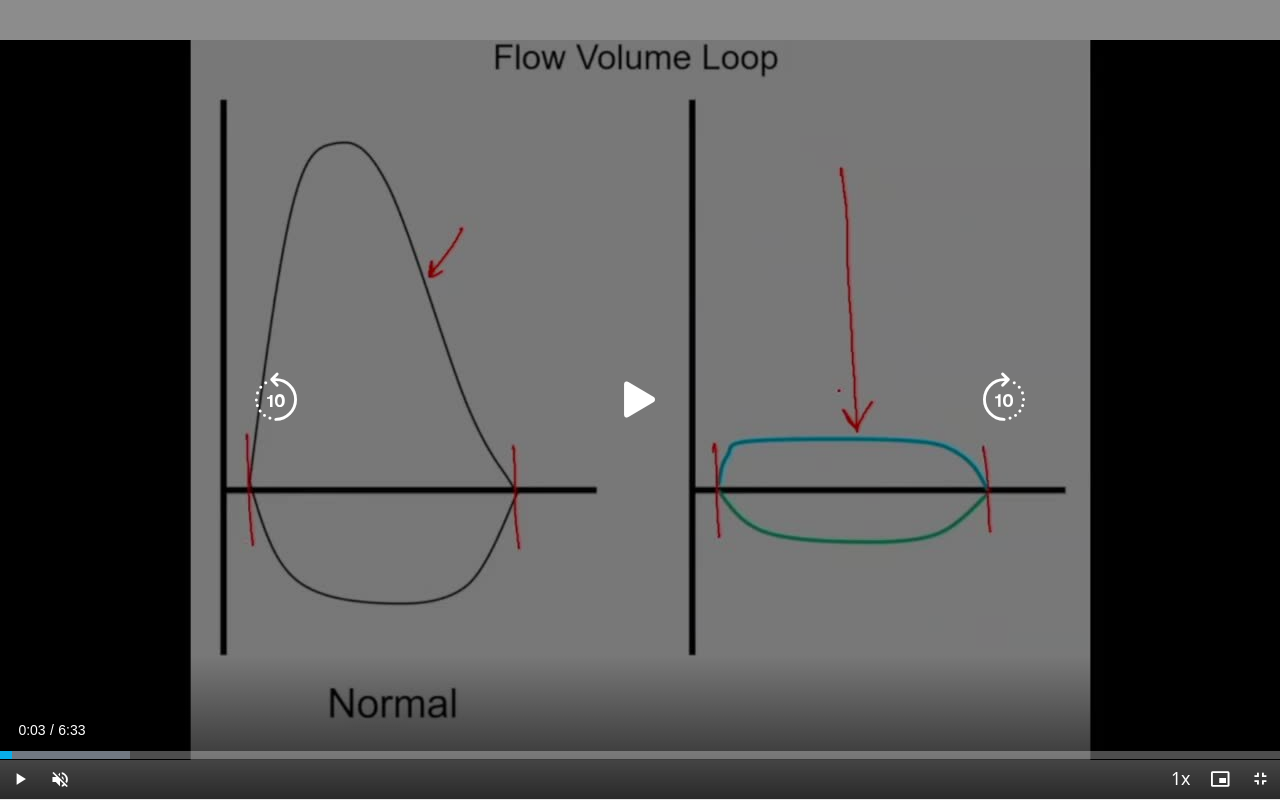 click at bounding box center [640, 400] 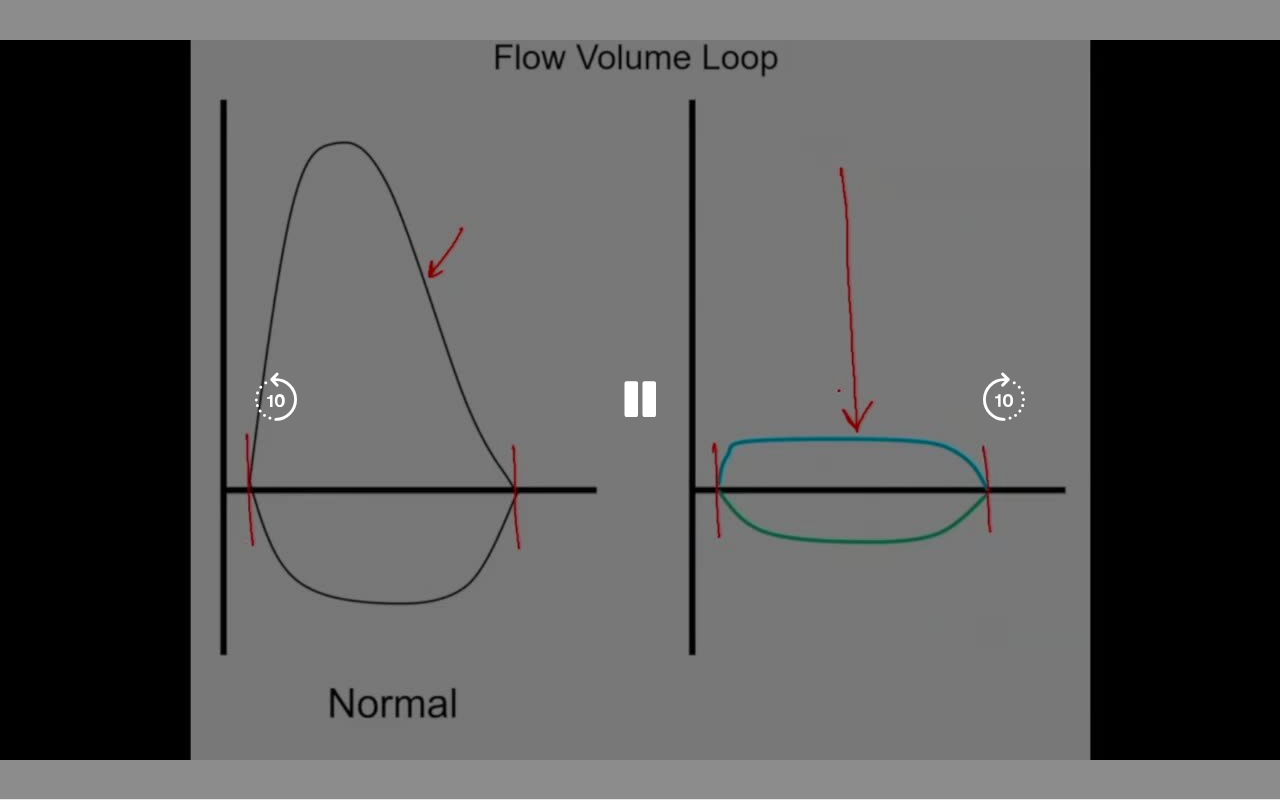type 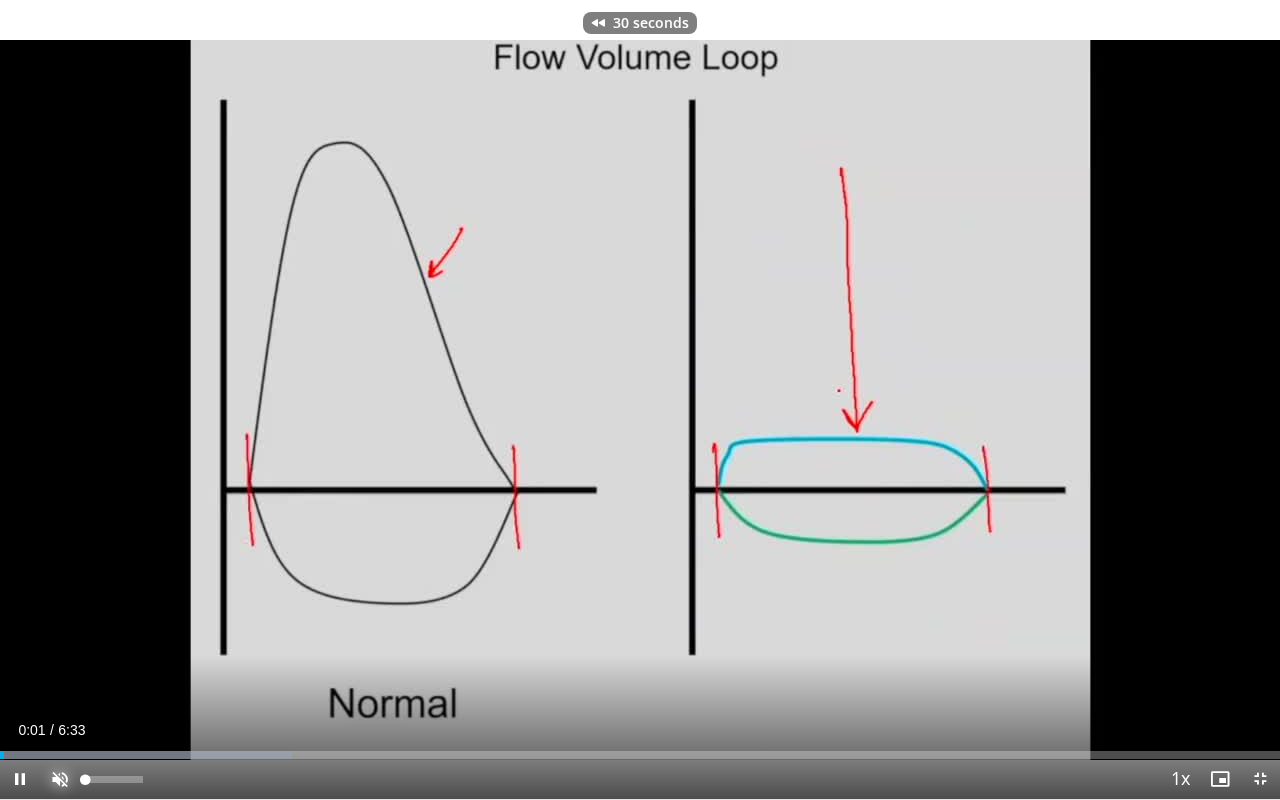 click at bounding box center (60, 779) 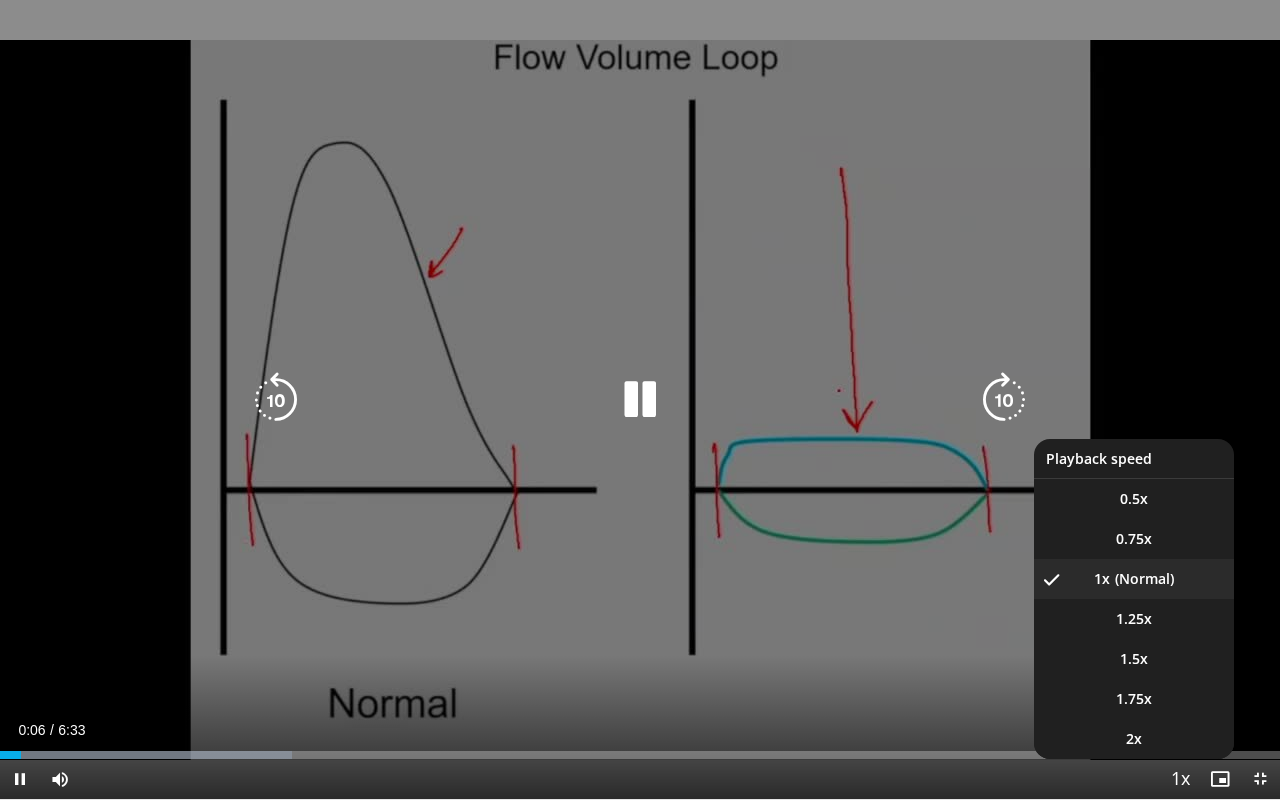 click at bounding box center (1180, 780) 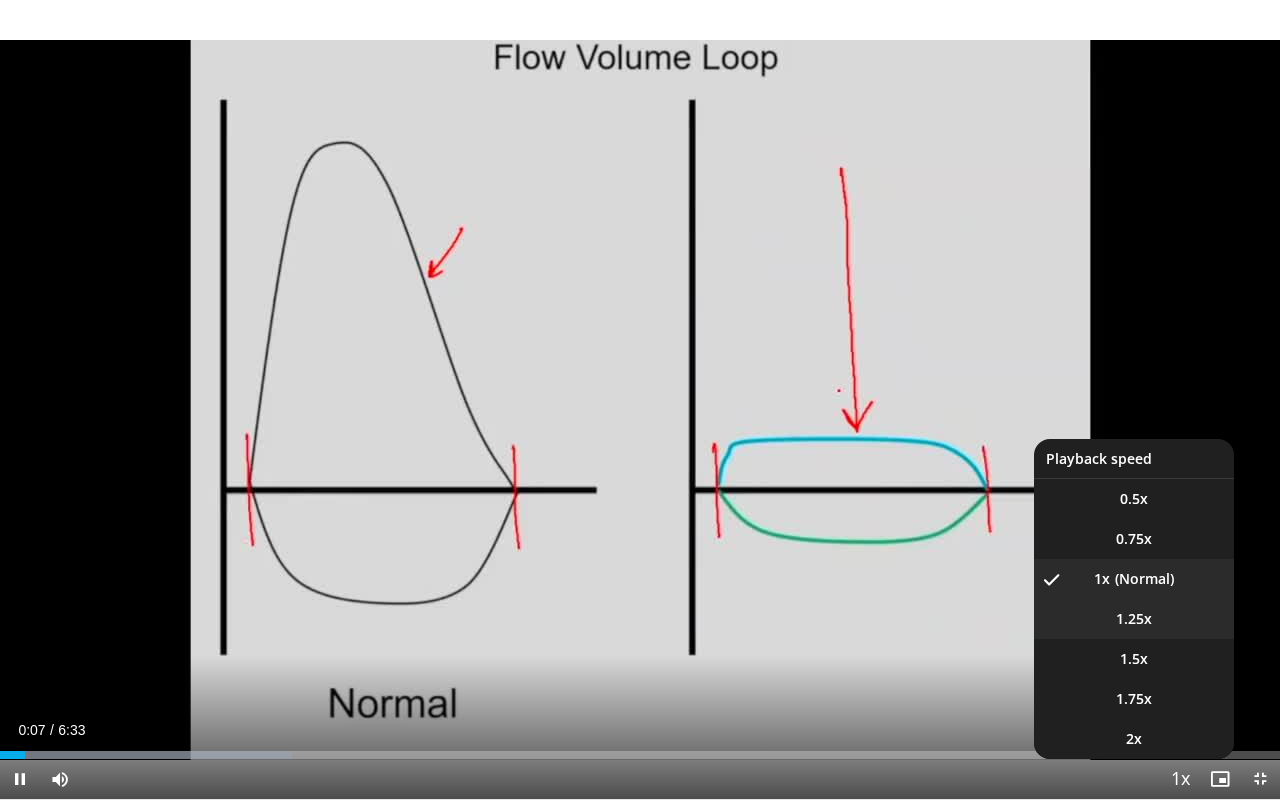 click on "1.25x" at bounding box center [1134, 619] 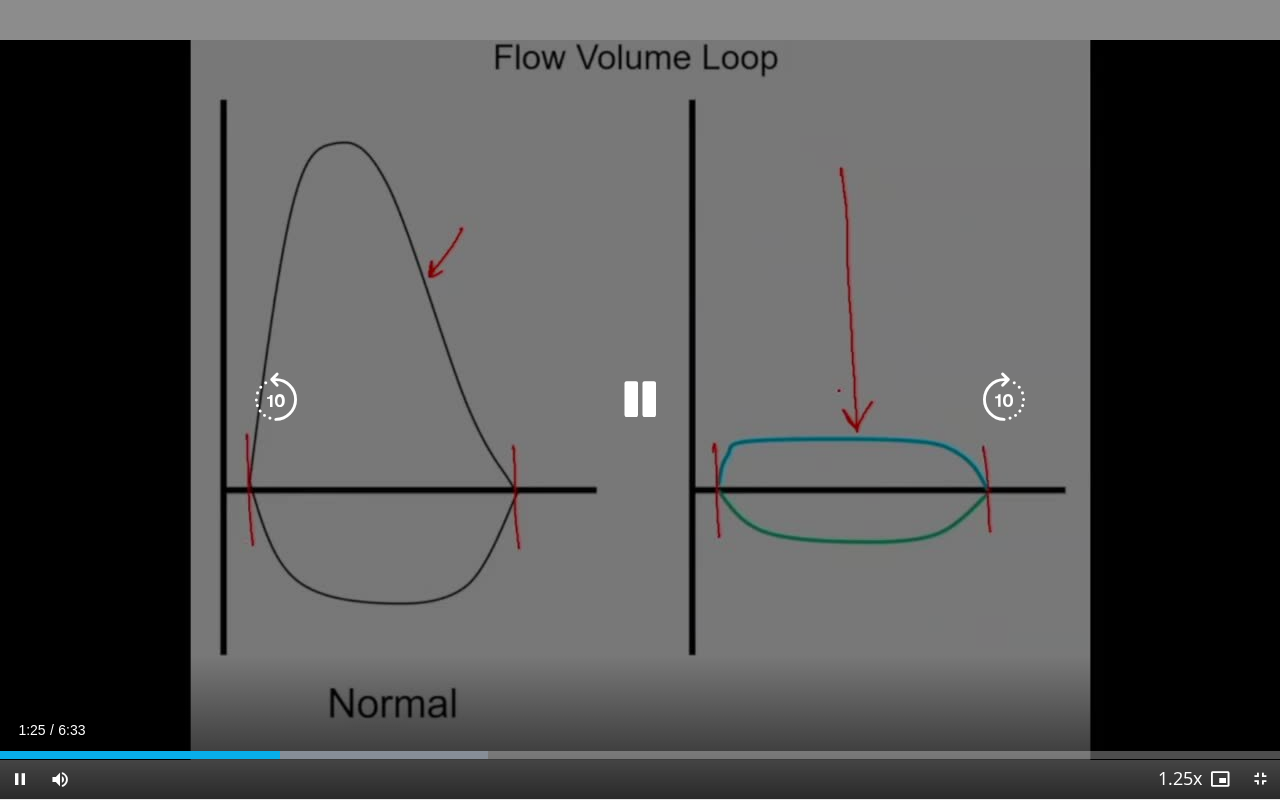 click on "10 seconds
Tap to unmute" at bounding box center [640, 399] 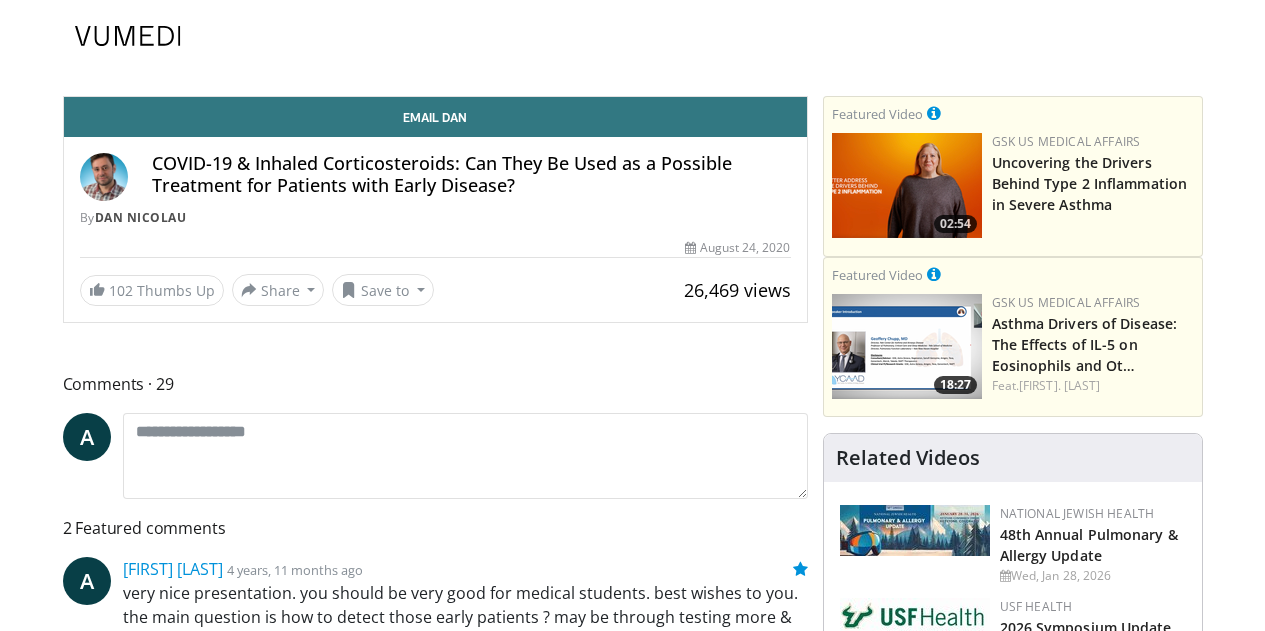 scroll, scrollTop: 0, scrollLeft: 0, axis: both 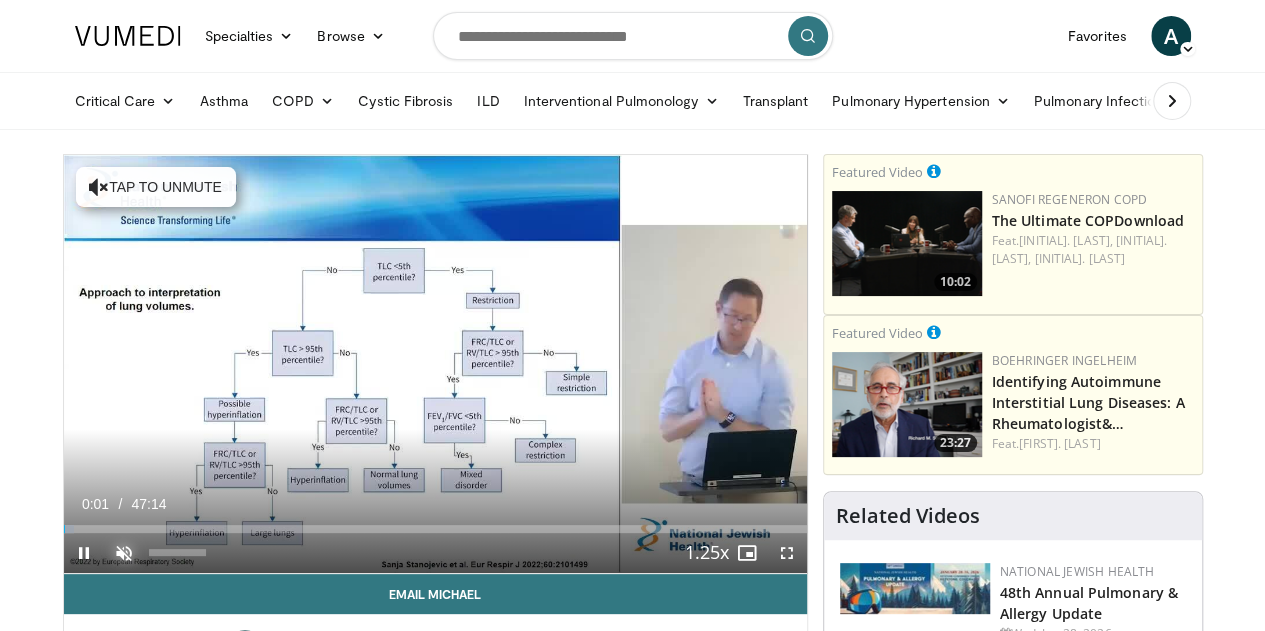 click at bounding box center [124, 553] 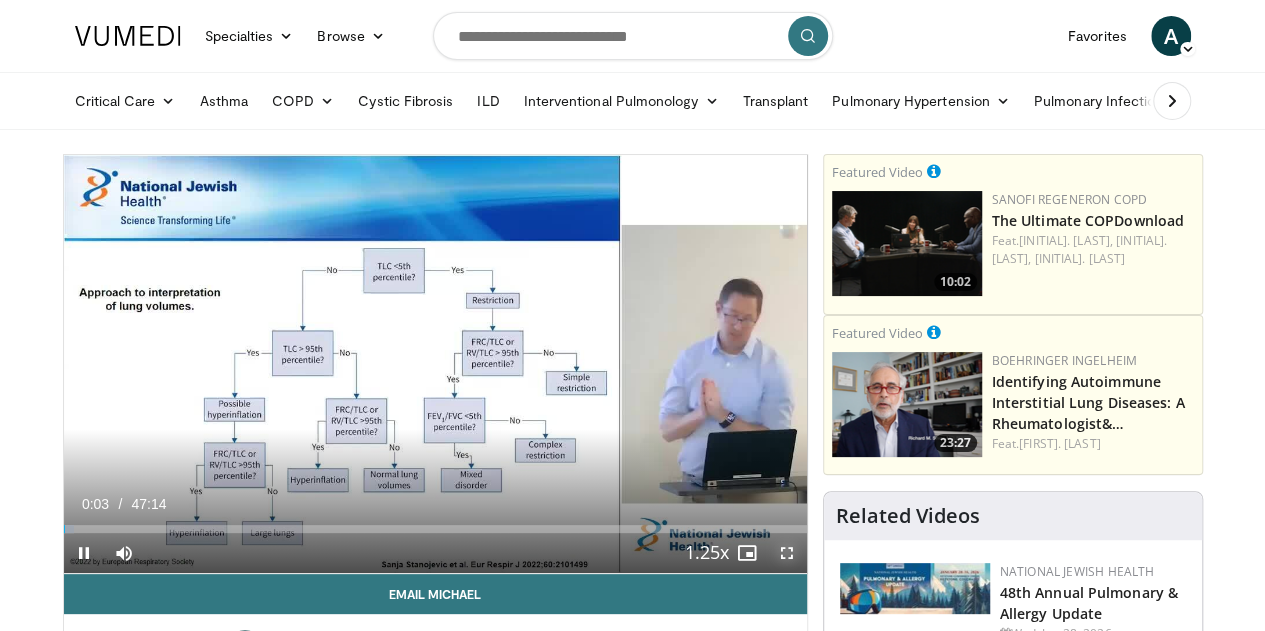 click at bounding box center [787, 553] 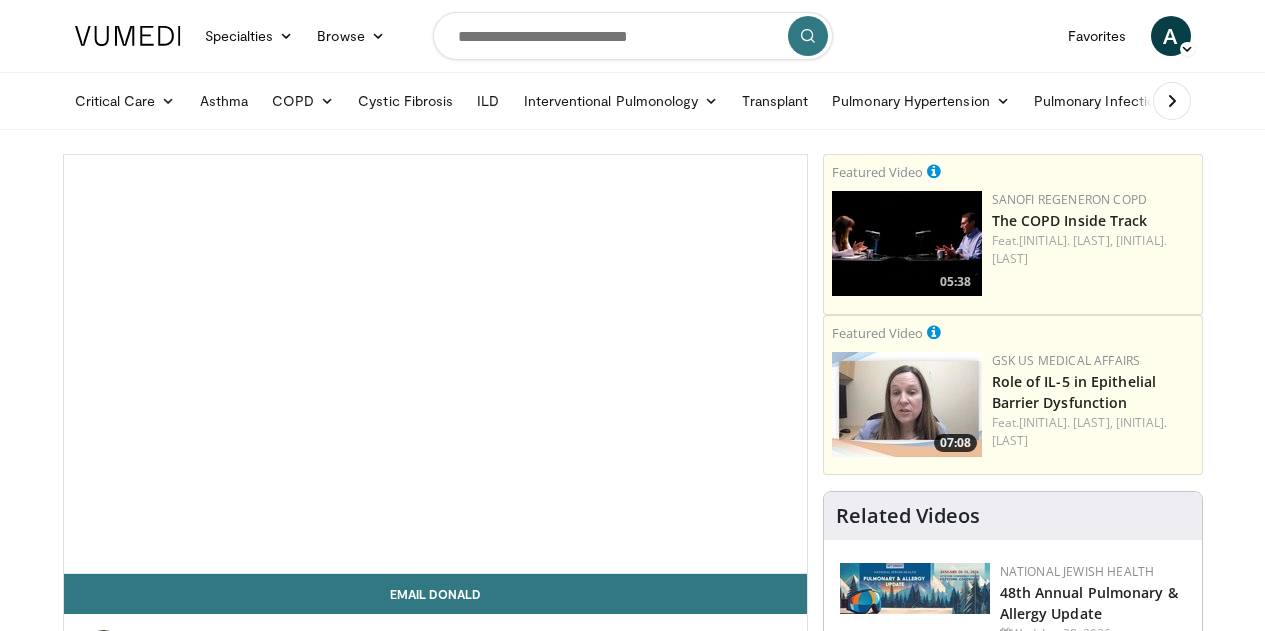 scroll, scrollTop: 0, scrollLeft: 0, axis: both 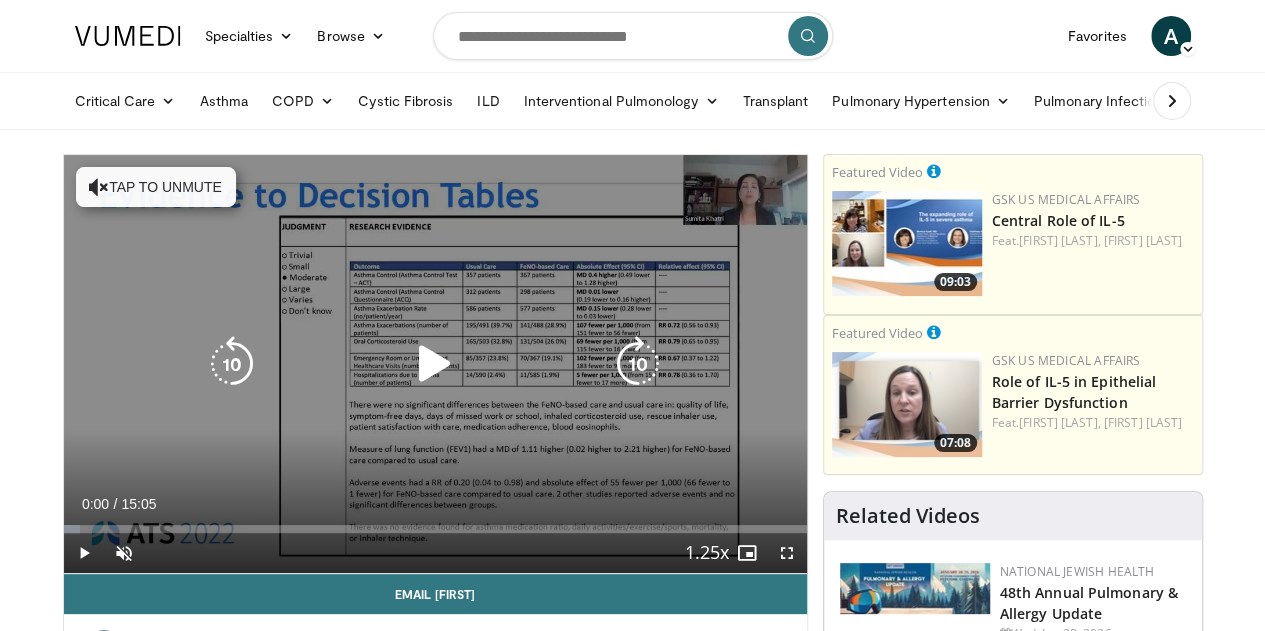 click at bounding box center [435, 364] 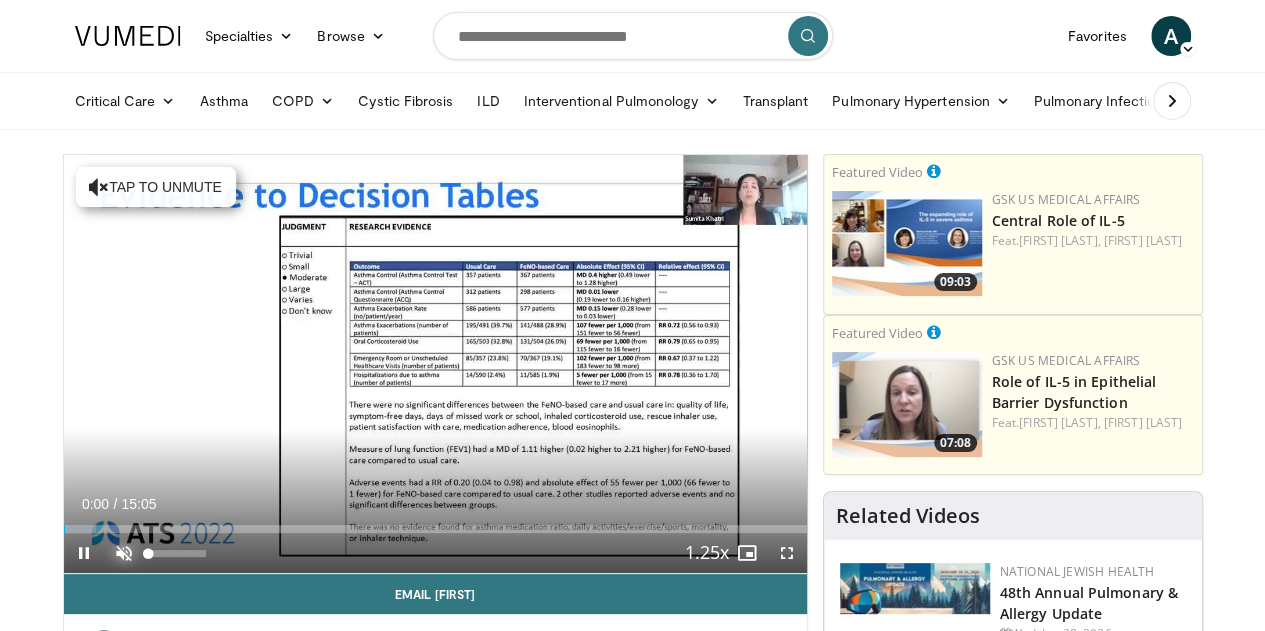 click at bounding box center (124, 553) 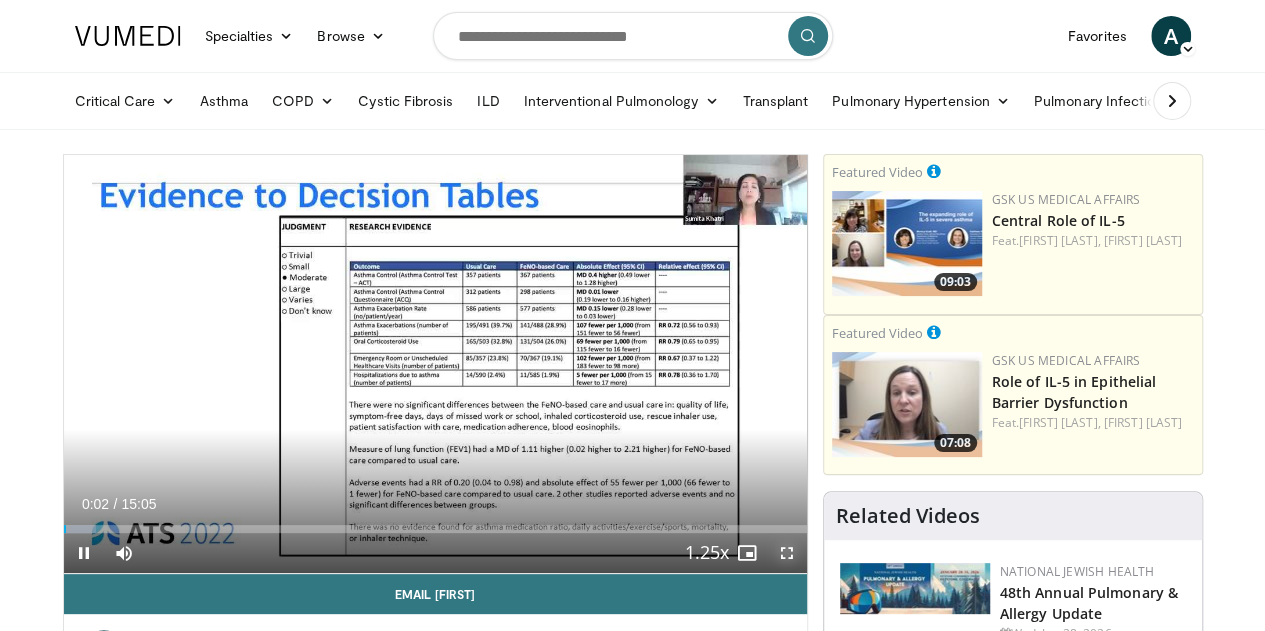 click at bounding box center (787, 553) 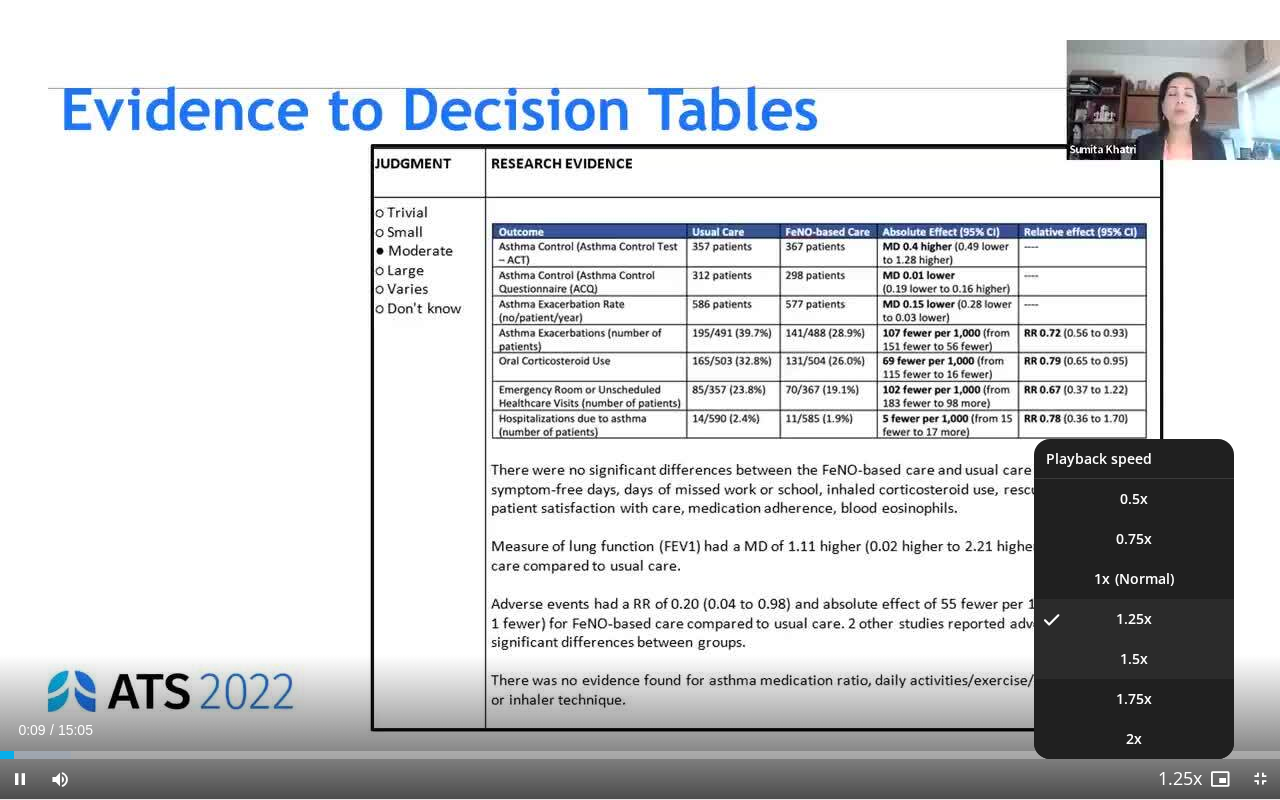 click on "1.5x" at bounding box center [1134, 659] 